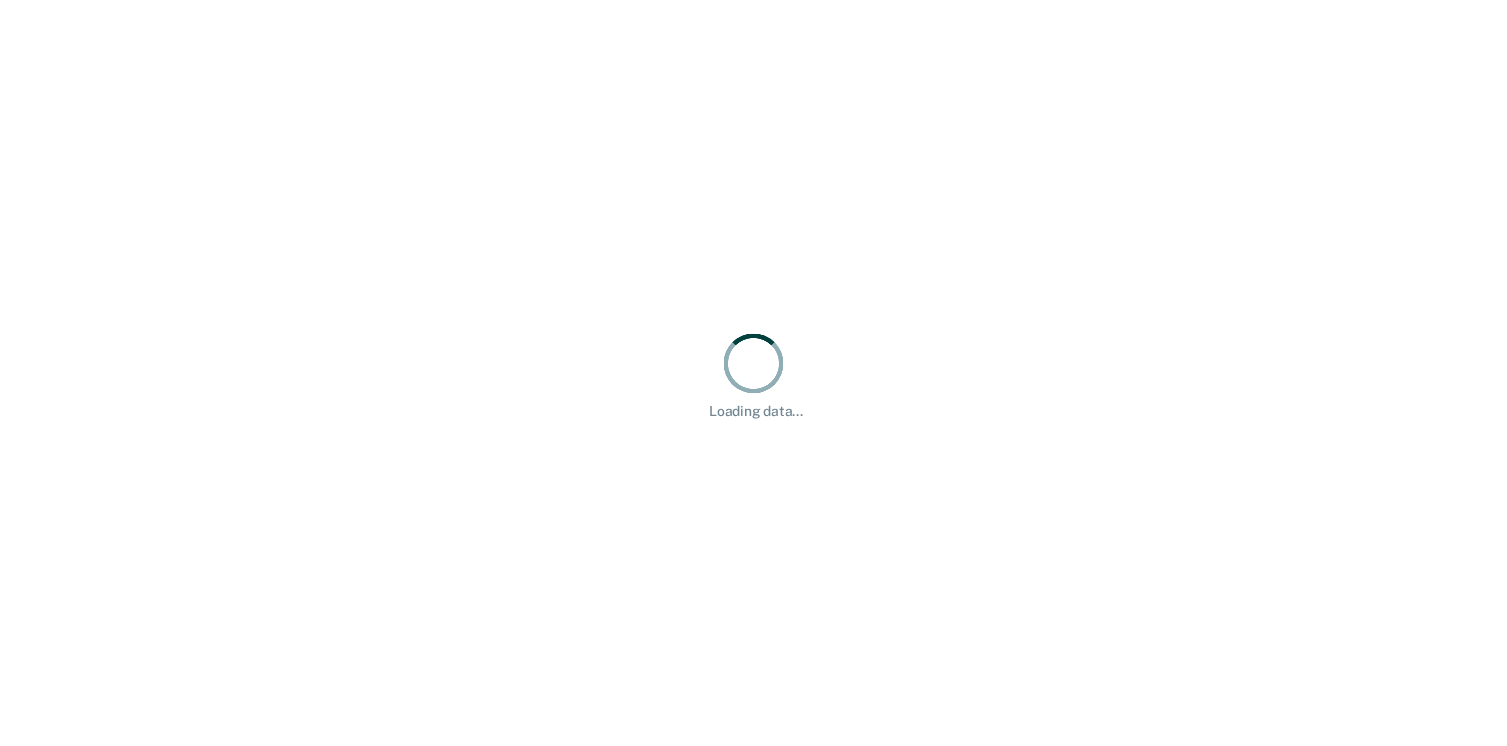 scroll, scrollTop: 0, scrollLeft: 0, axis: both 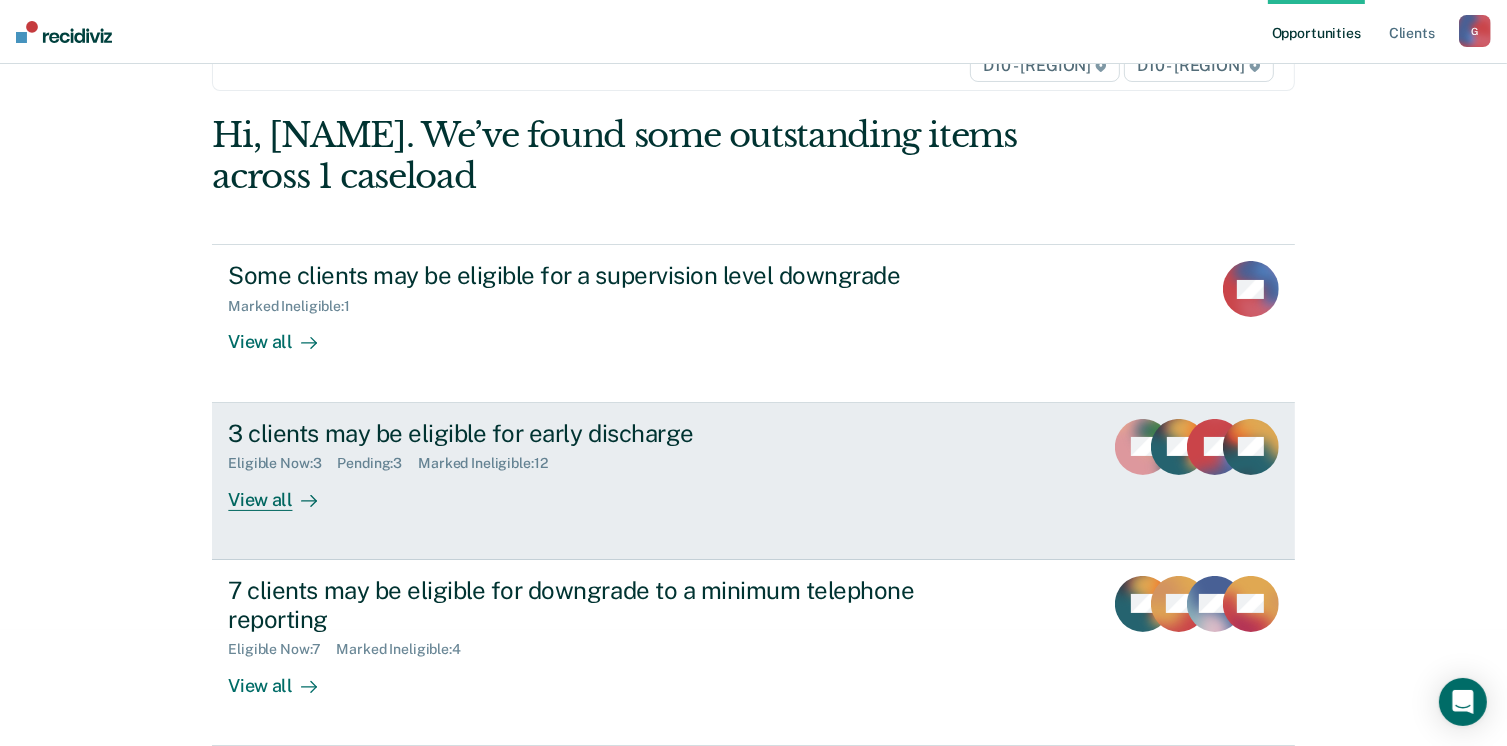 click on "View all" at bounding box center [284, 491] 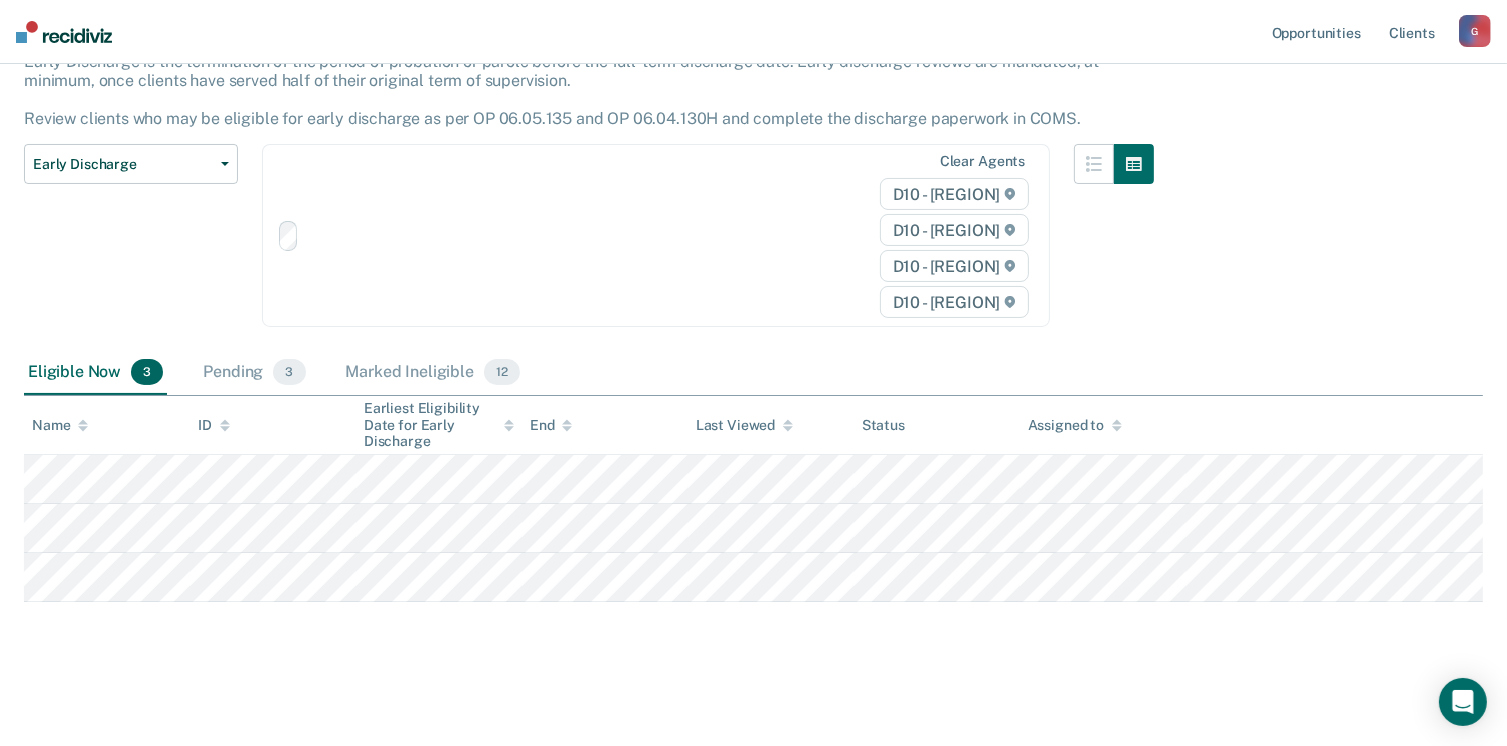 scroll, scrollTop: 0, scrollLeft: 0, axis: both 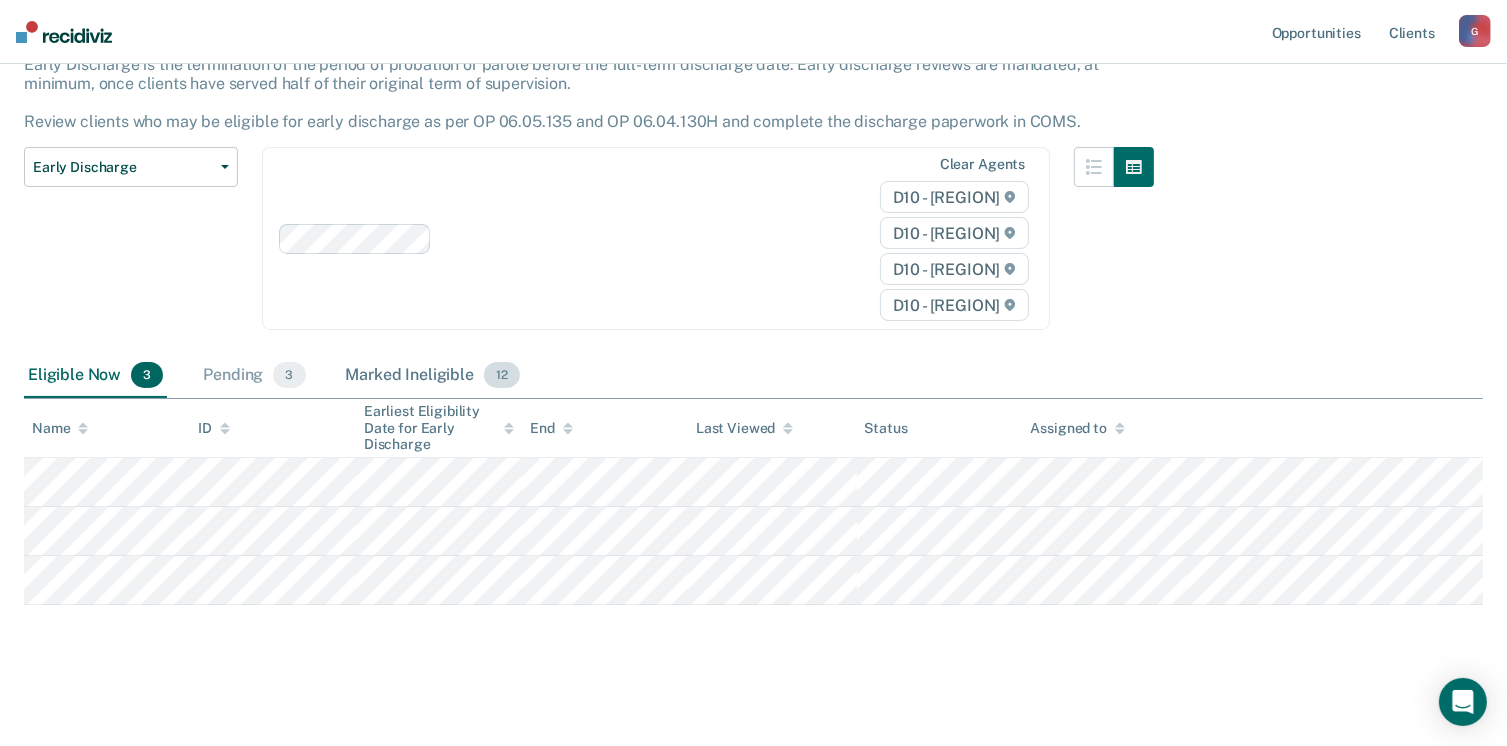 click on "Marked Ineligible 12" at bounding box center (433, 376) 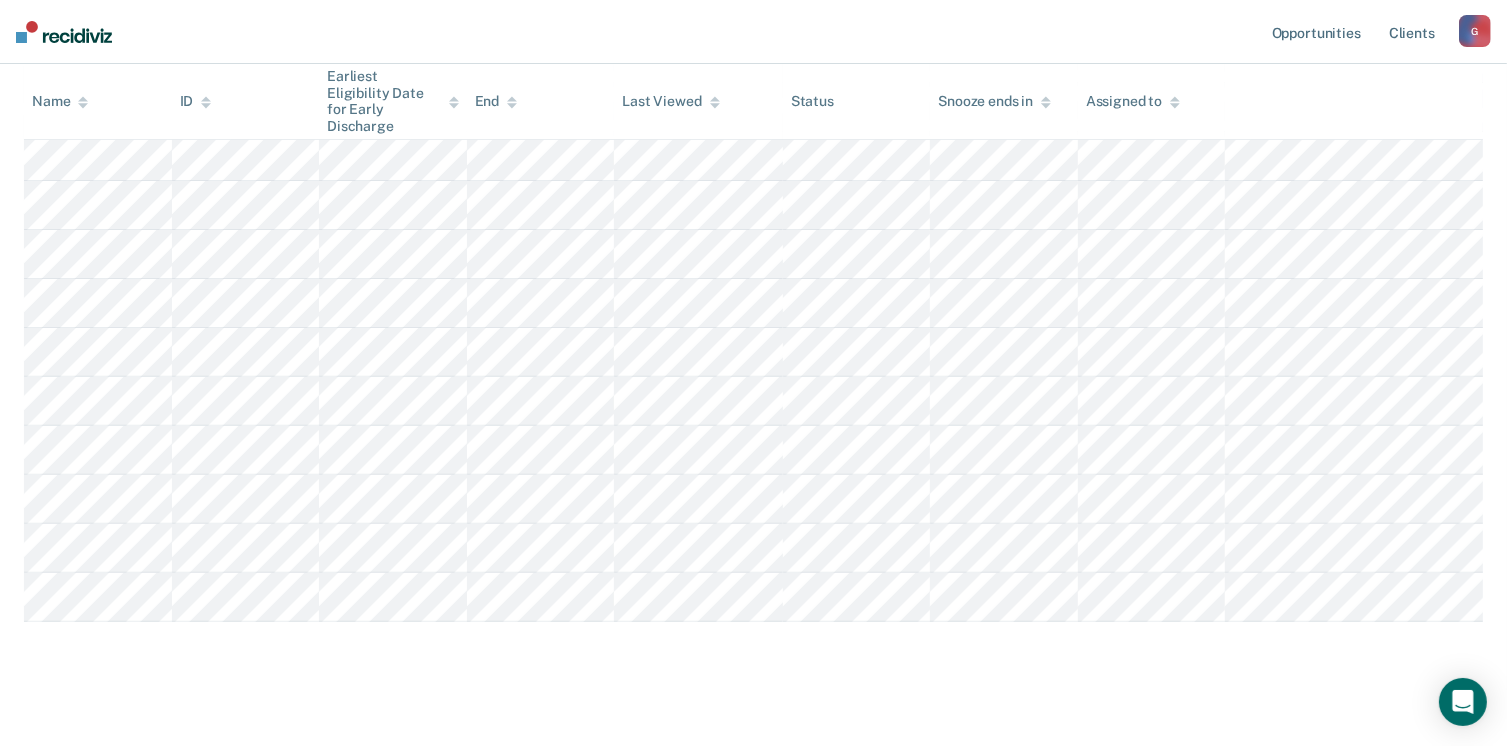 scroll, scrollTop: 0, scrollLeft: 0, axis: both 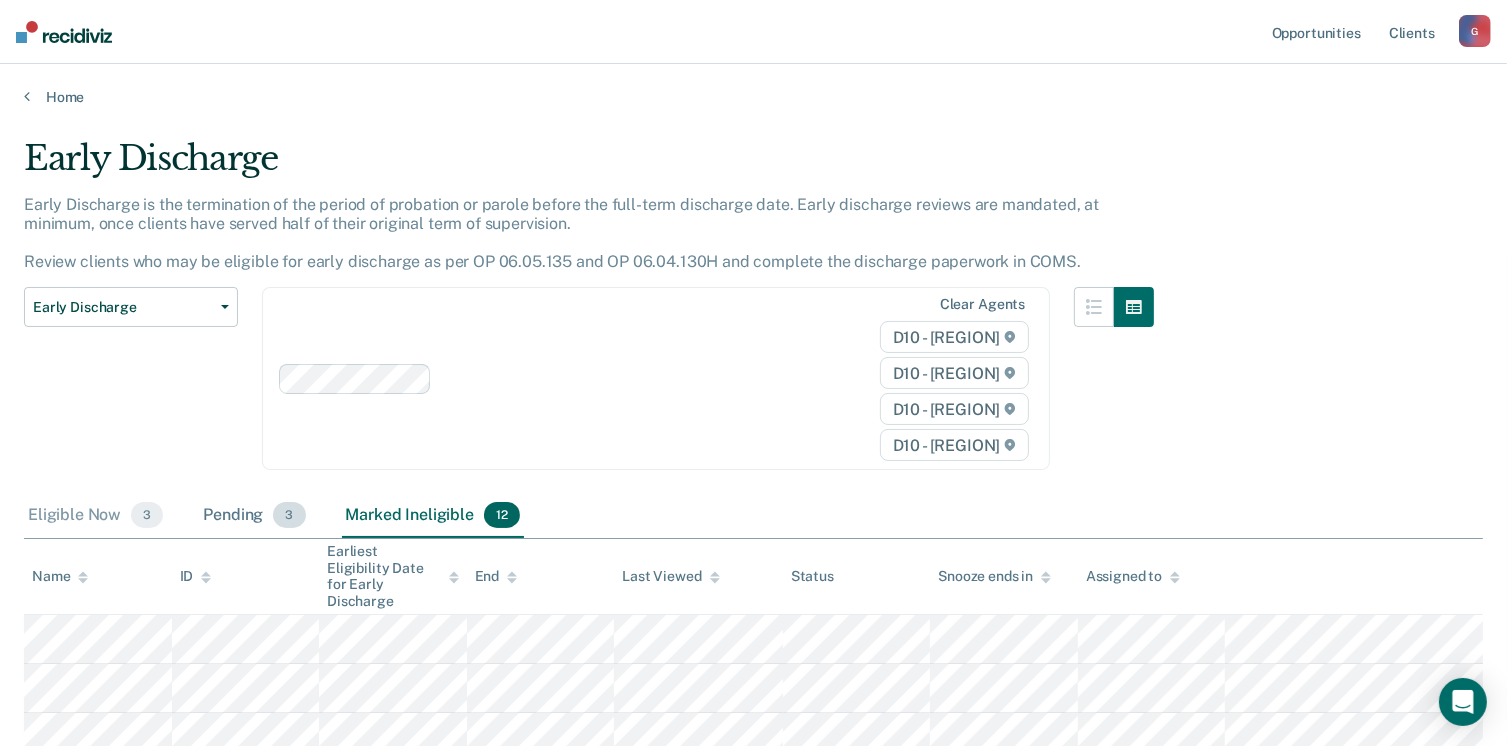 click on "Pending 3" at bounding box center [254, 516] 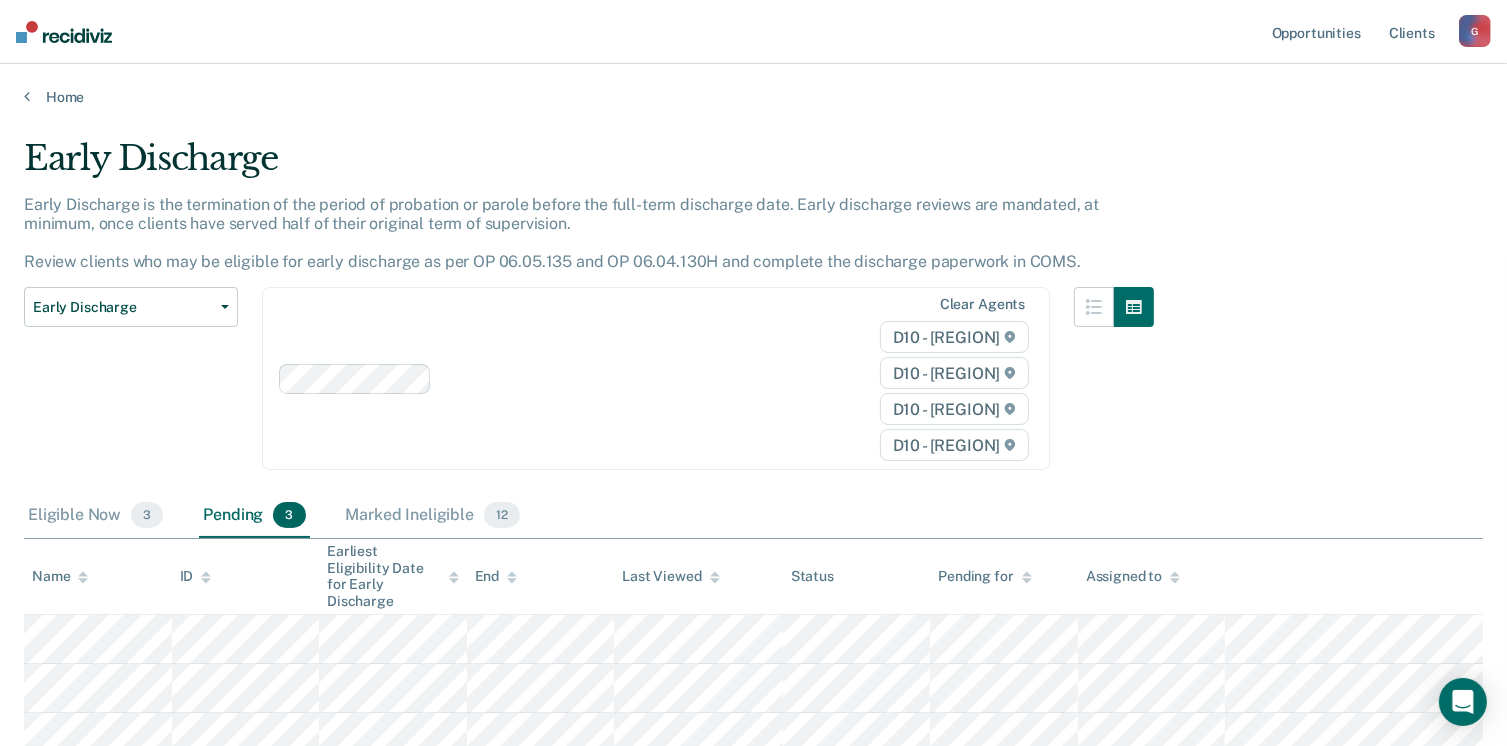 scroll, scrollTop: 140, scrollLeft: 0, axis: vertical 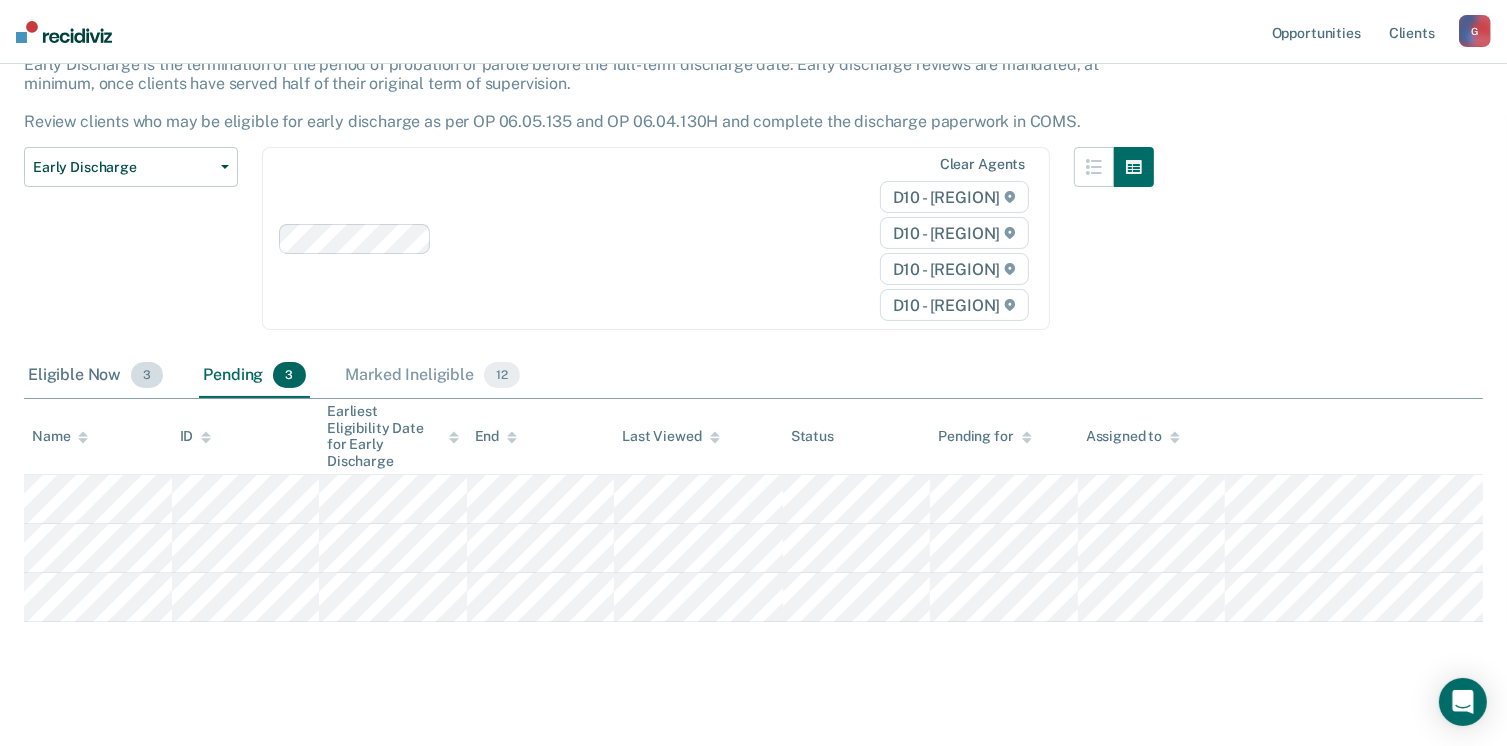 click on "Eligible Now 3" at bounding box center (95, 376) 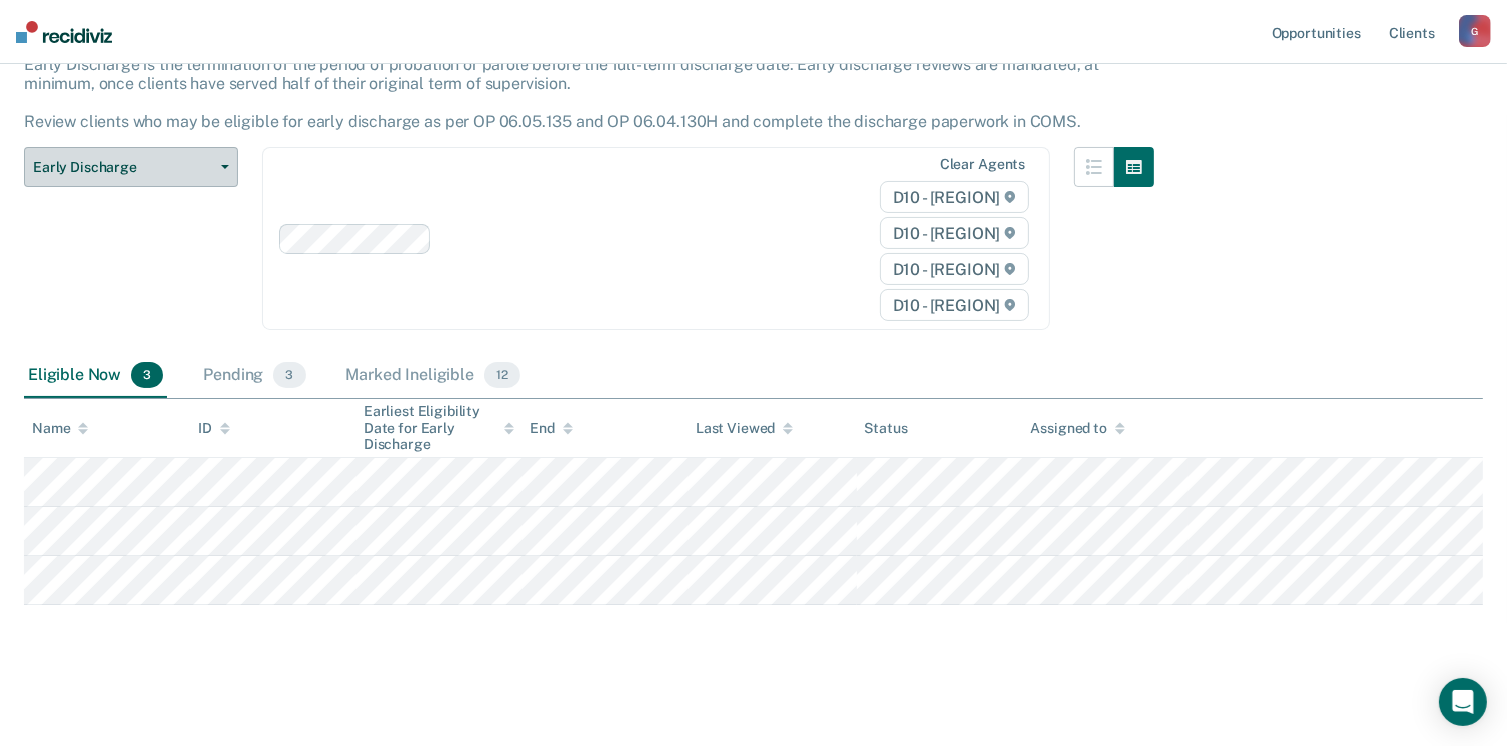 click on "Early Discharge" at bounding box center [131, 167] 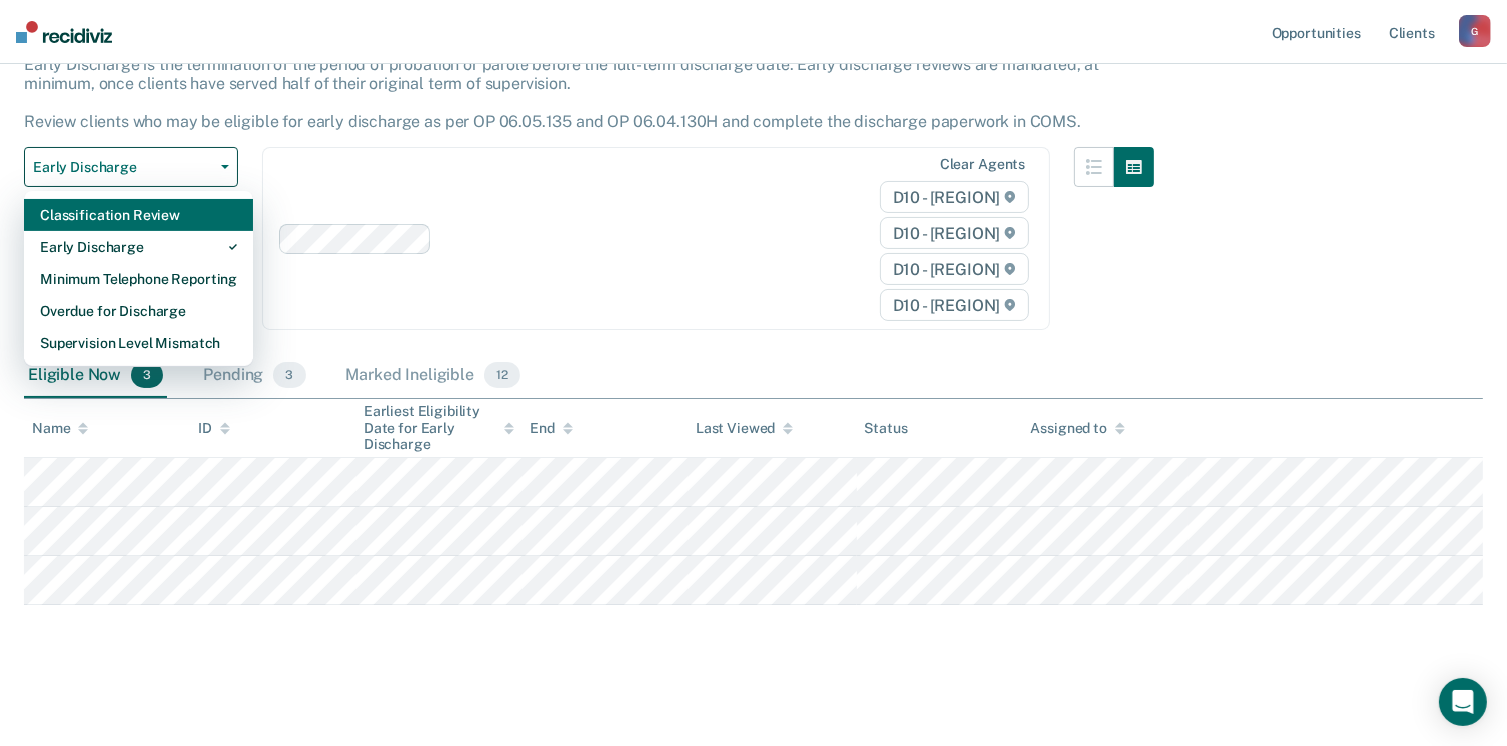 click on "Classification Review" at bounding box center [138, 215] 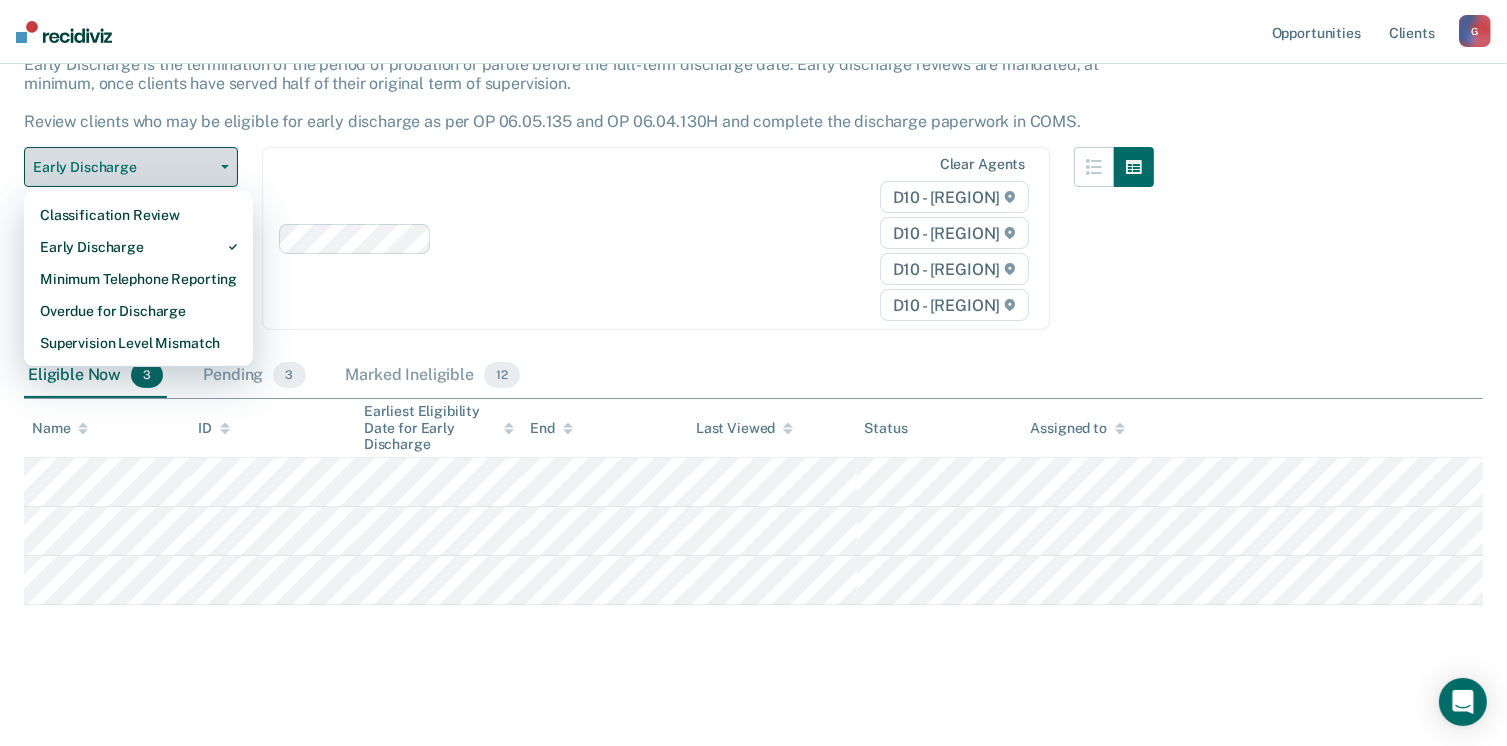 scroll, scrollTop: 0, scrollLeft: 0, axis: both 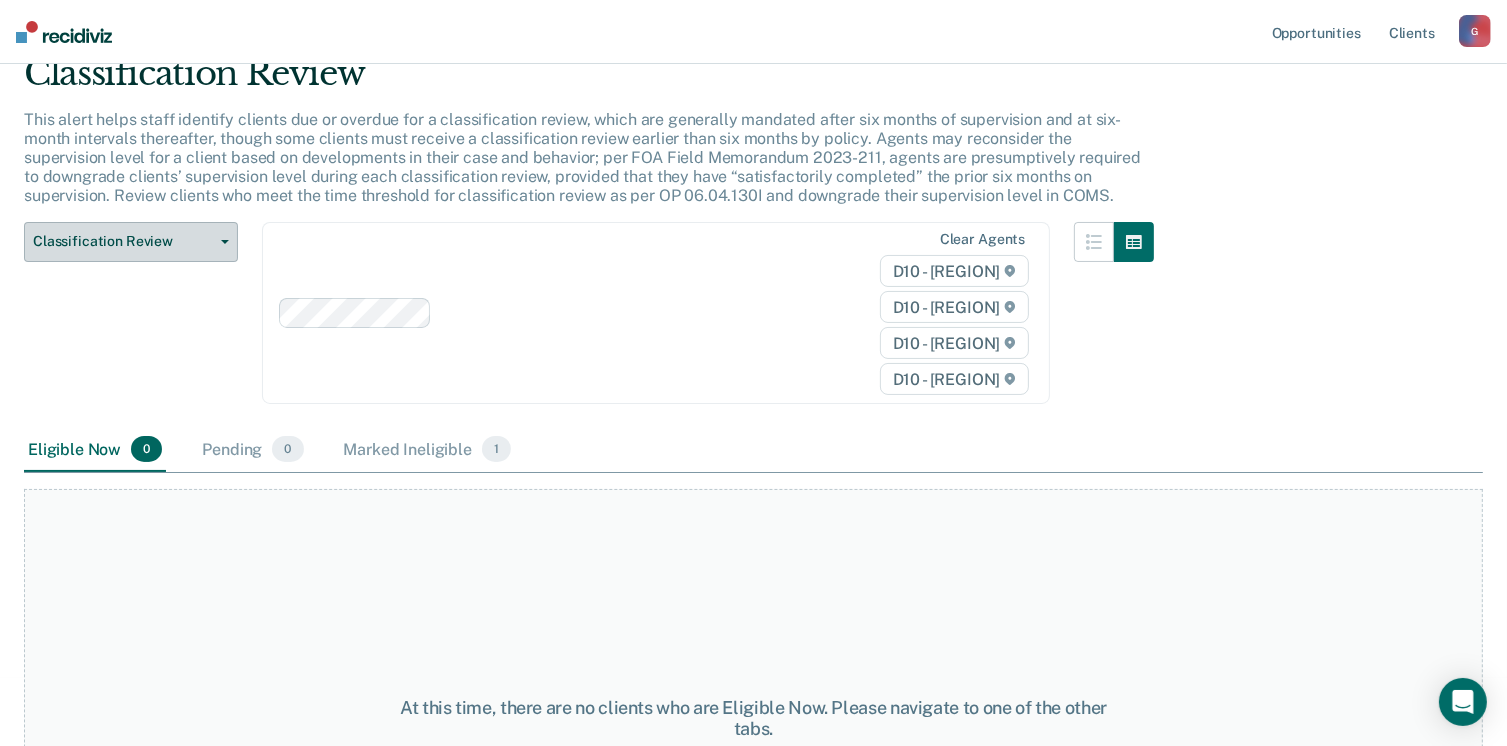 click on "Classification Review" at bounding box center [123, 241] 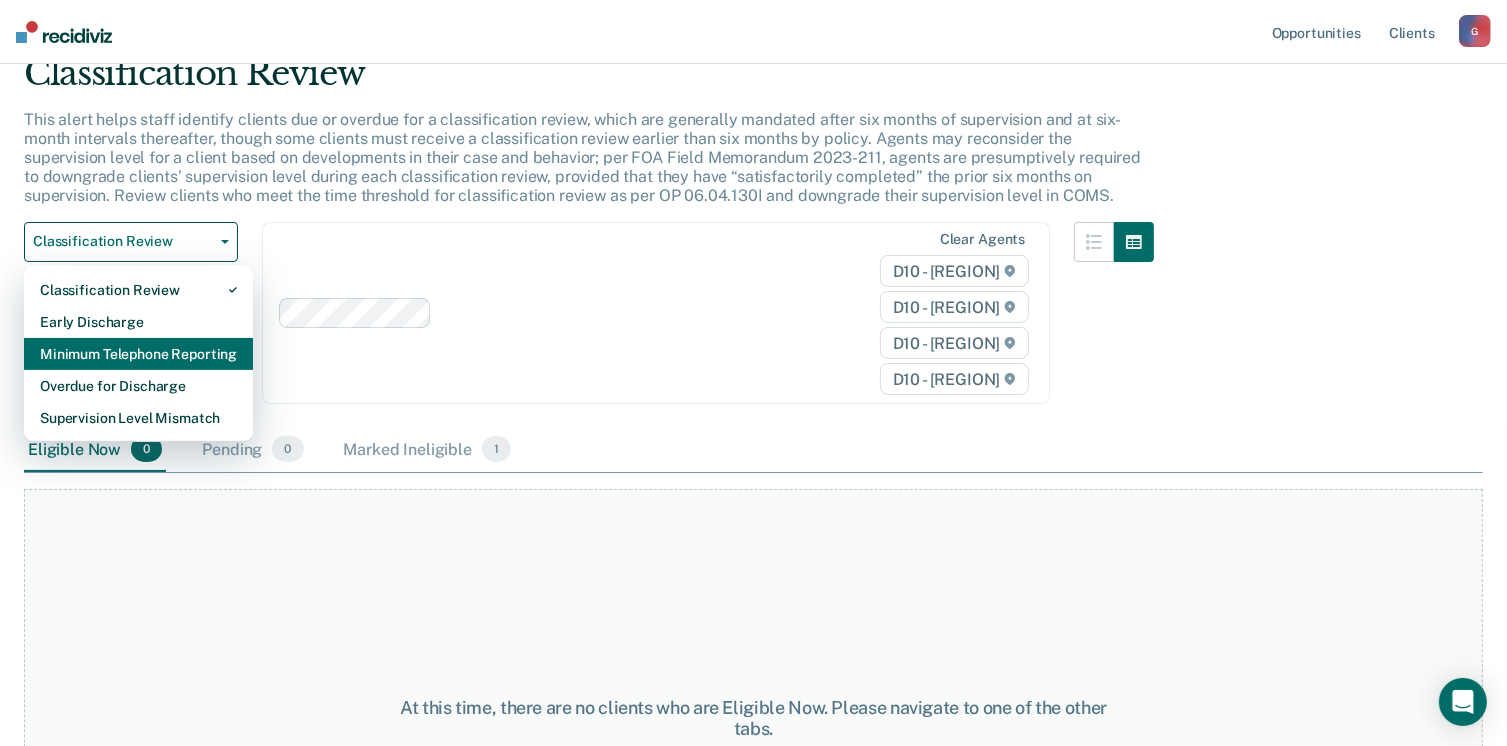 click on "Minimum Telephone Reporting" at bounding box center (138, 290) 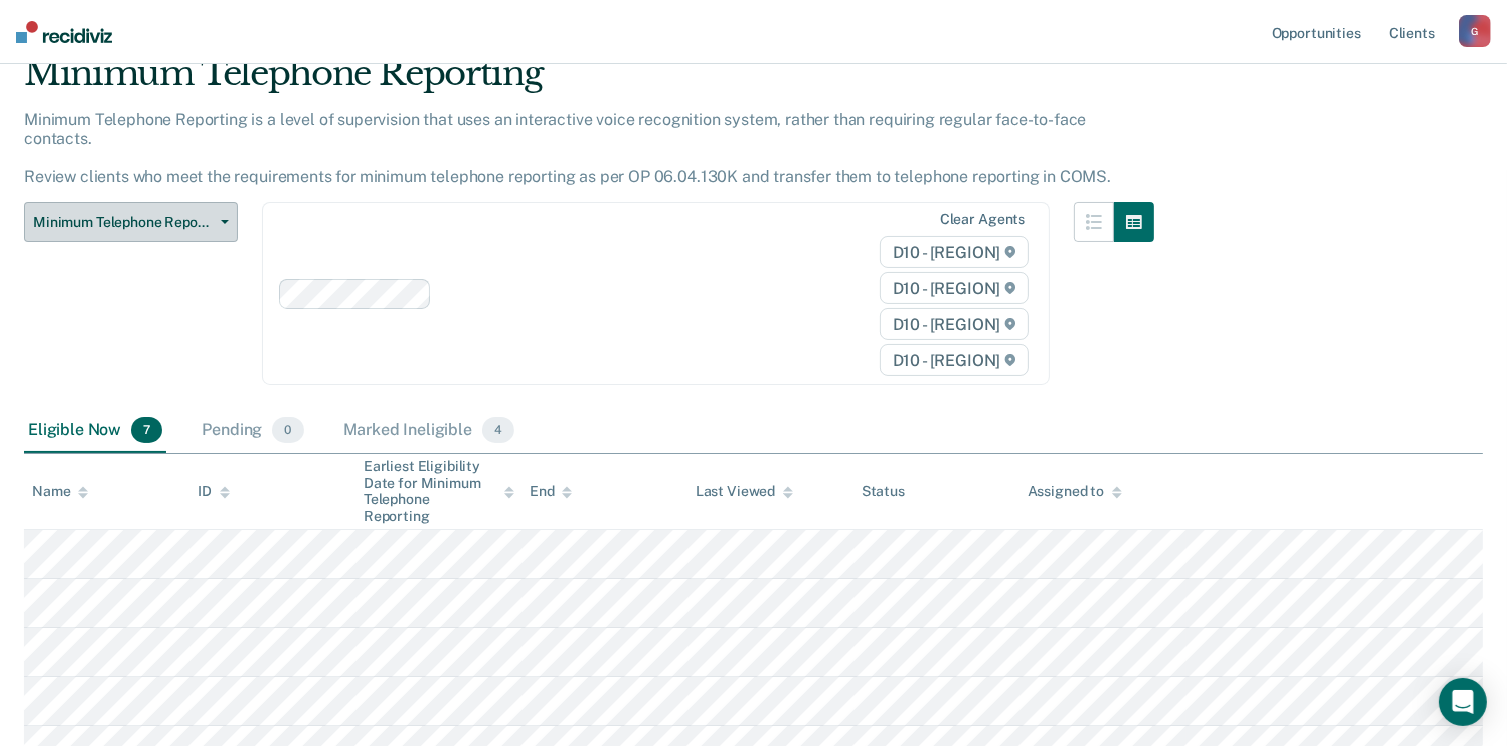 scroll, scrollTop: 0, scrollLeft: 0, axis: both 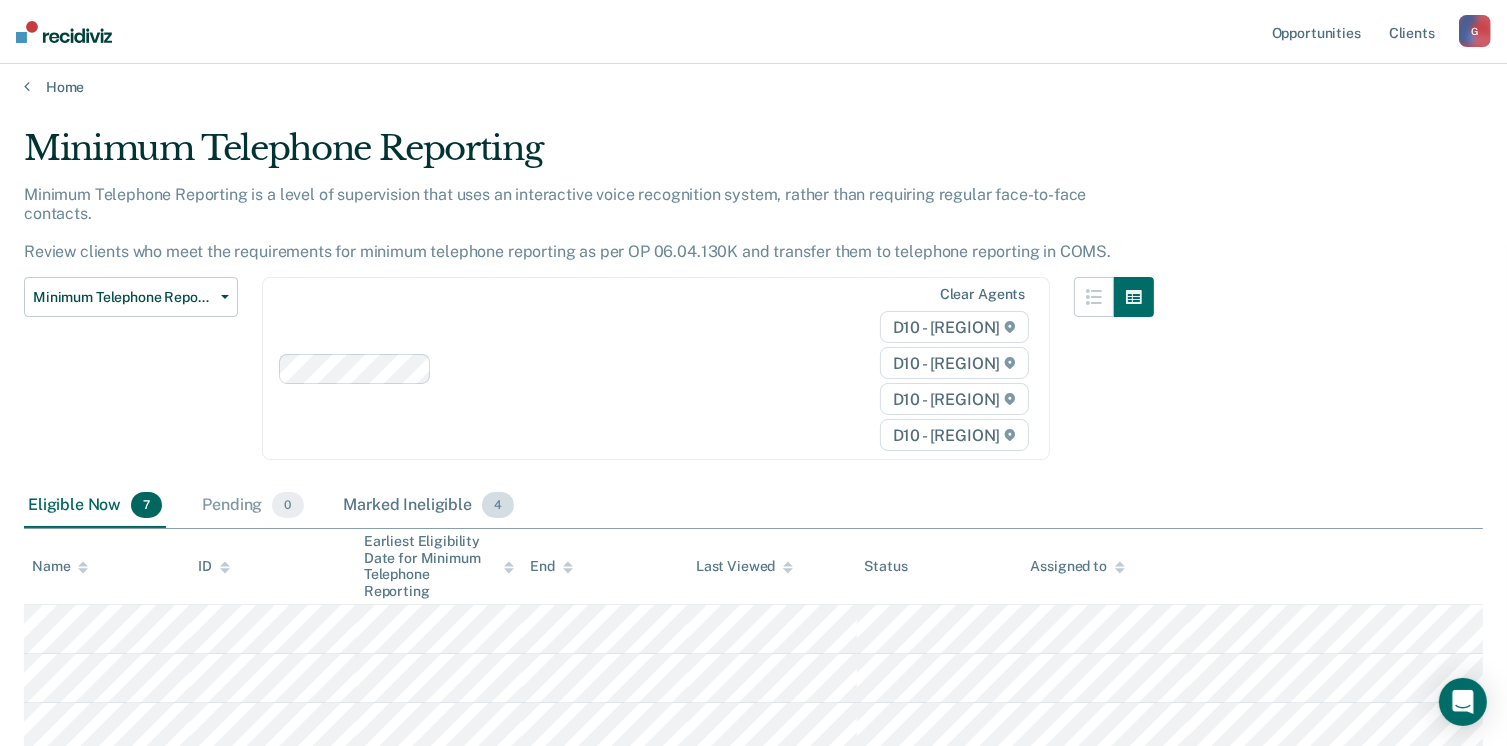 click on "Marked Ineligible 4" at bounding box center [429, 506] 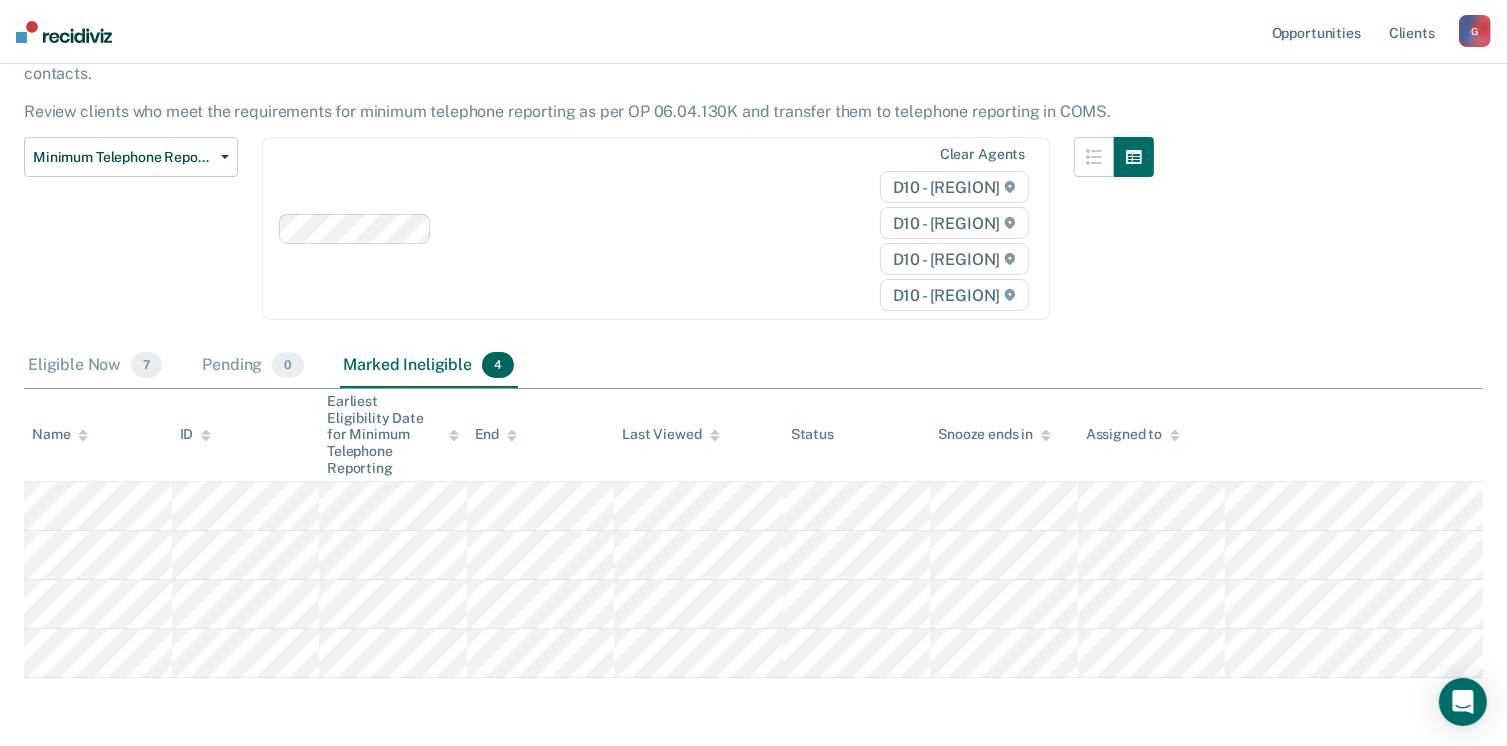 scroll, scrollTop: 0, scrollLeft: 0, axis: both 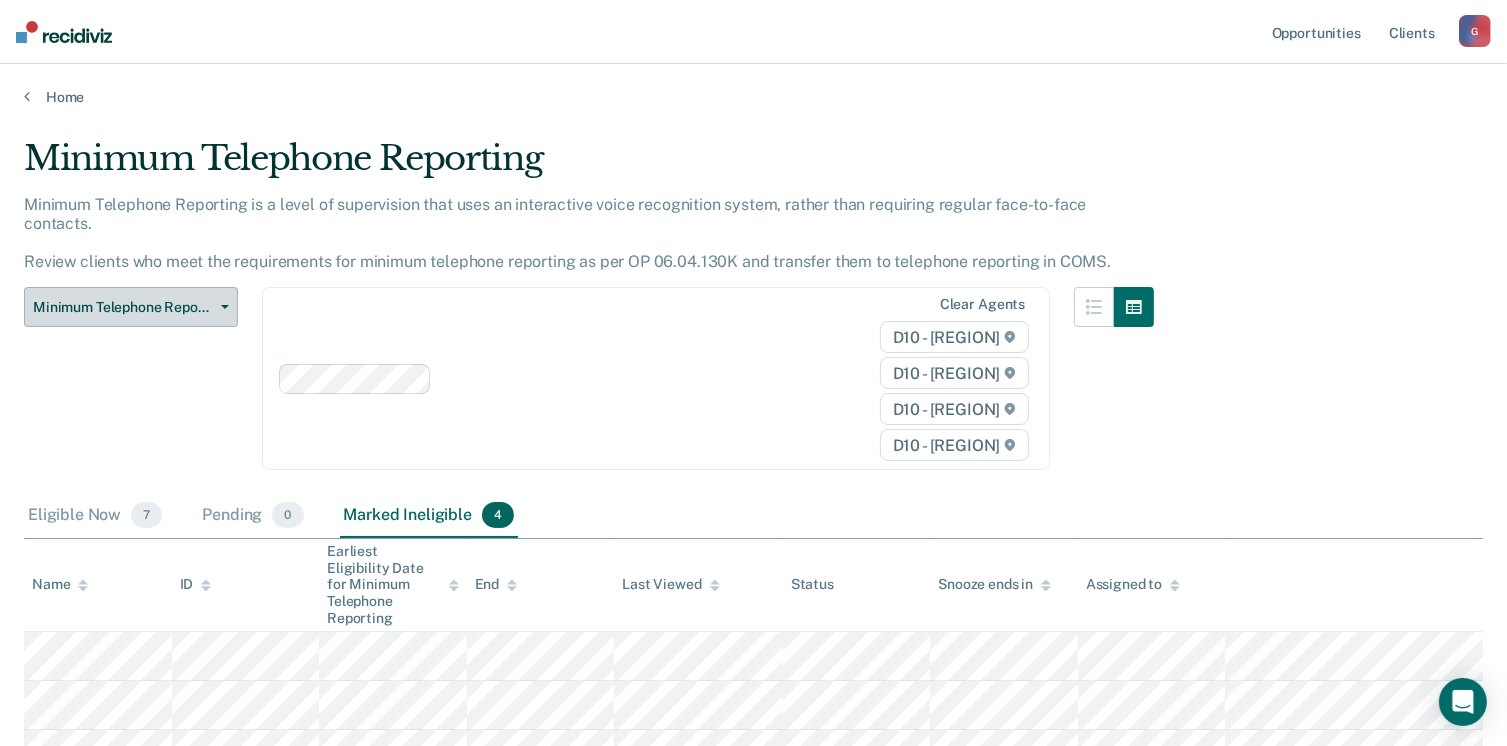 click on "Minimum Telephone Reporting" at bounding box center [123, 307] 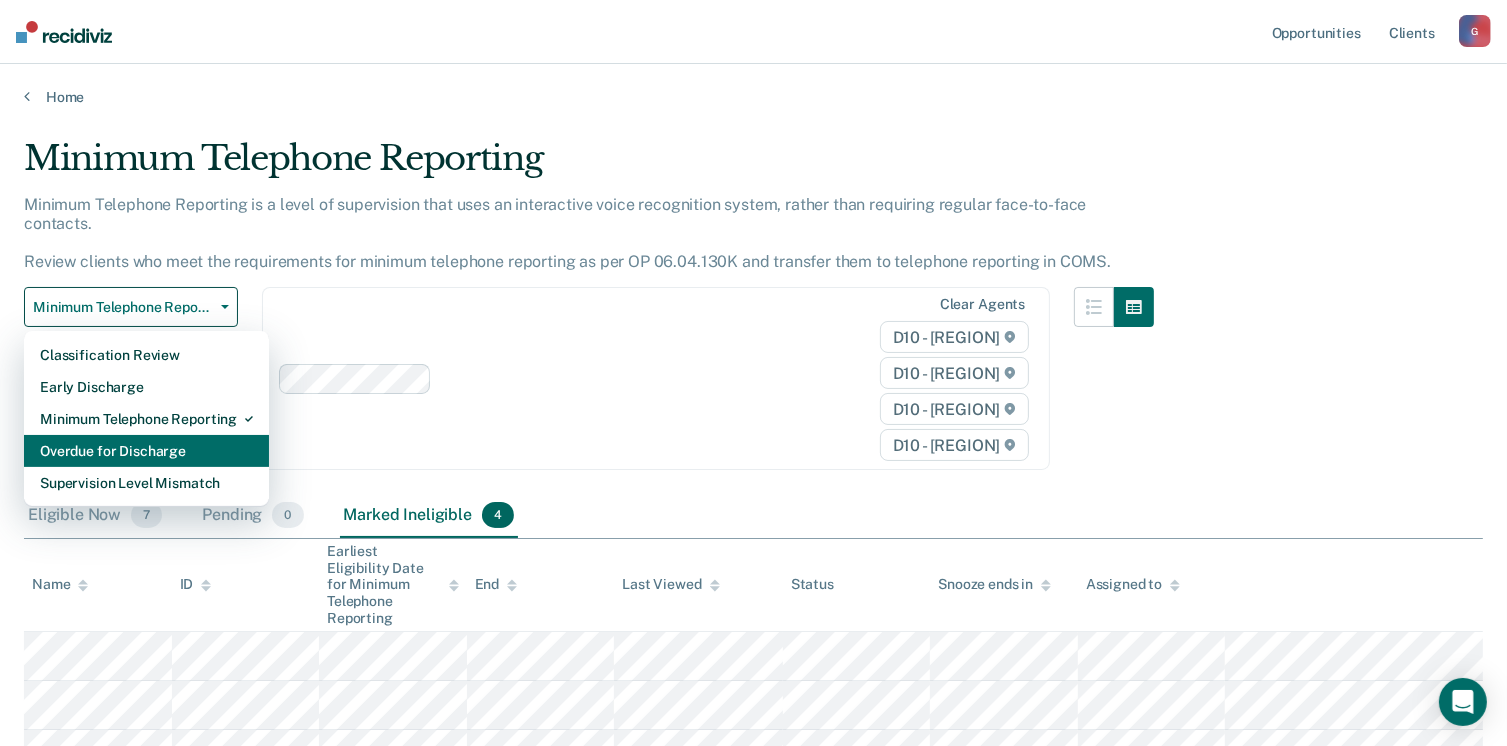 click on "Overdue for Discharge" at bounding box center [146, 355] 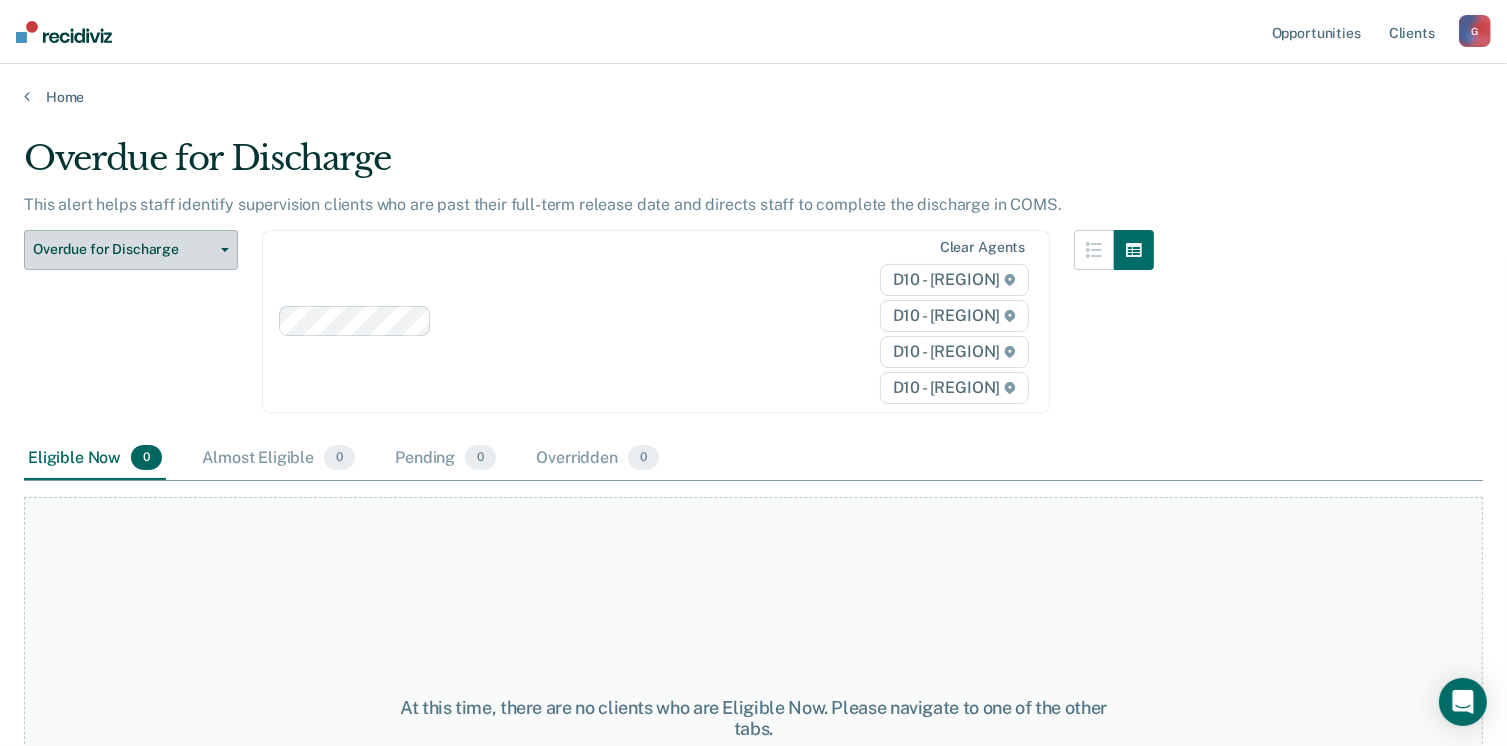 click on "Overdue for Discharge" at bounding box center (123, 249) 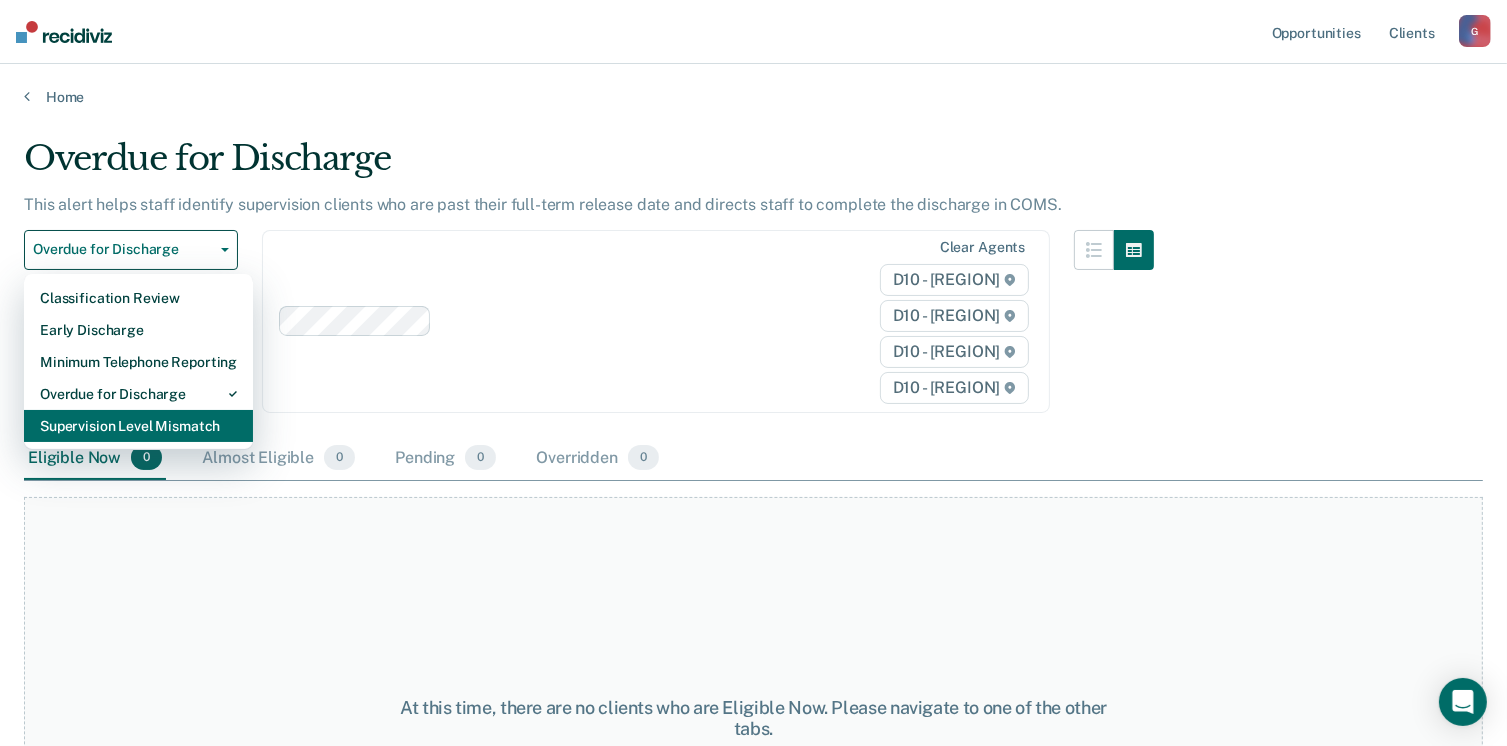 click on "Supervision Level Mismatch" at bounding box center (138, 298) 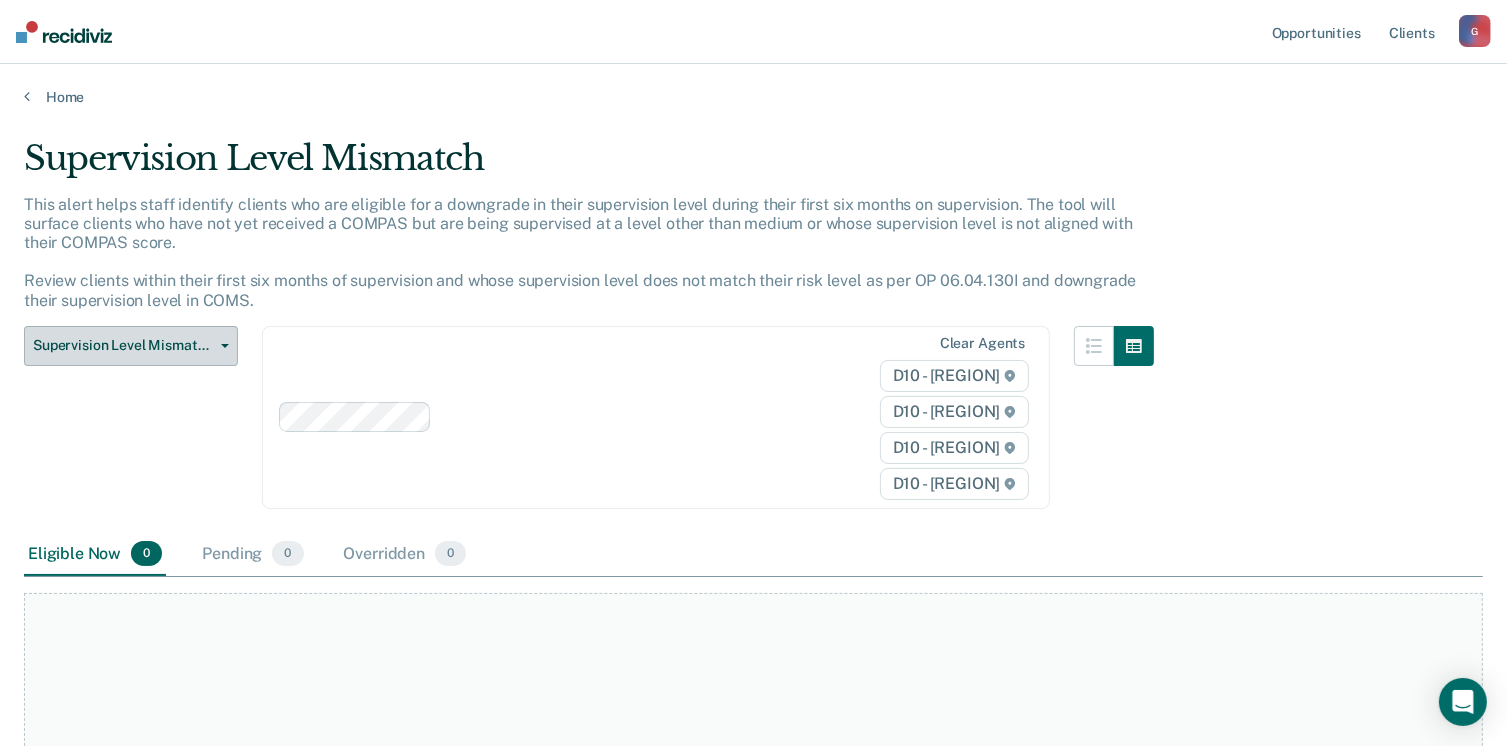 click on "Supervision Level Mismatch" at bounding box center [123, 345] 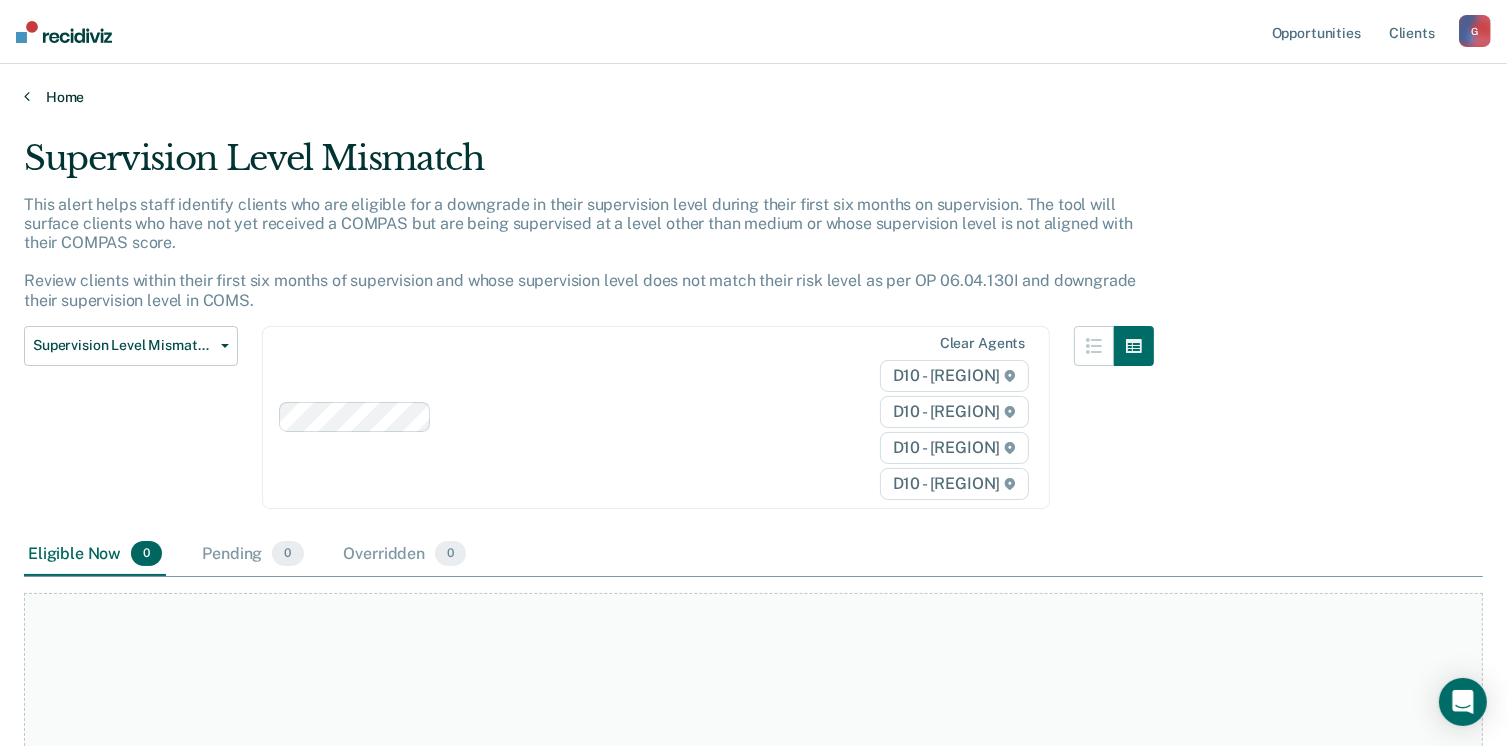 click on "Home" at bounding box center (753, 97) 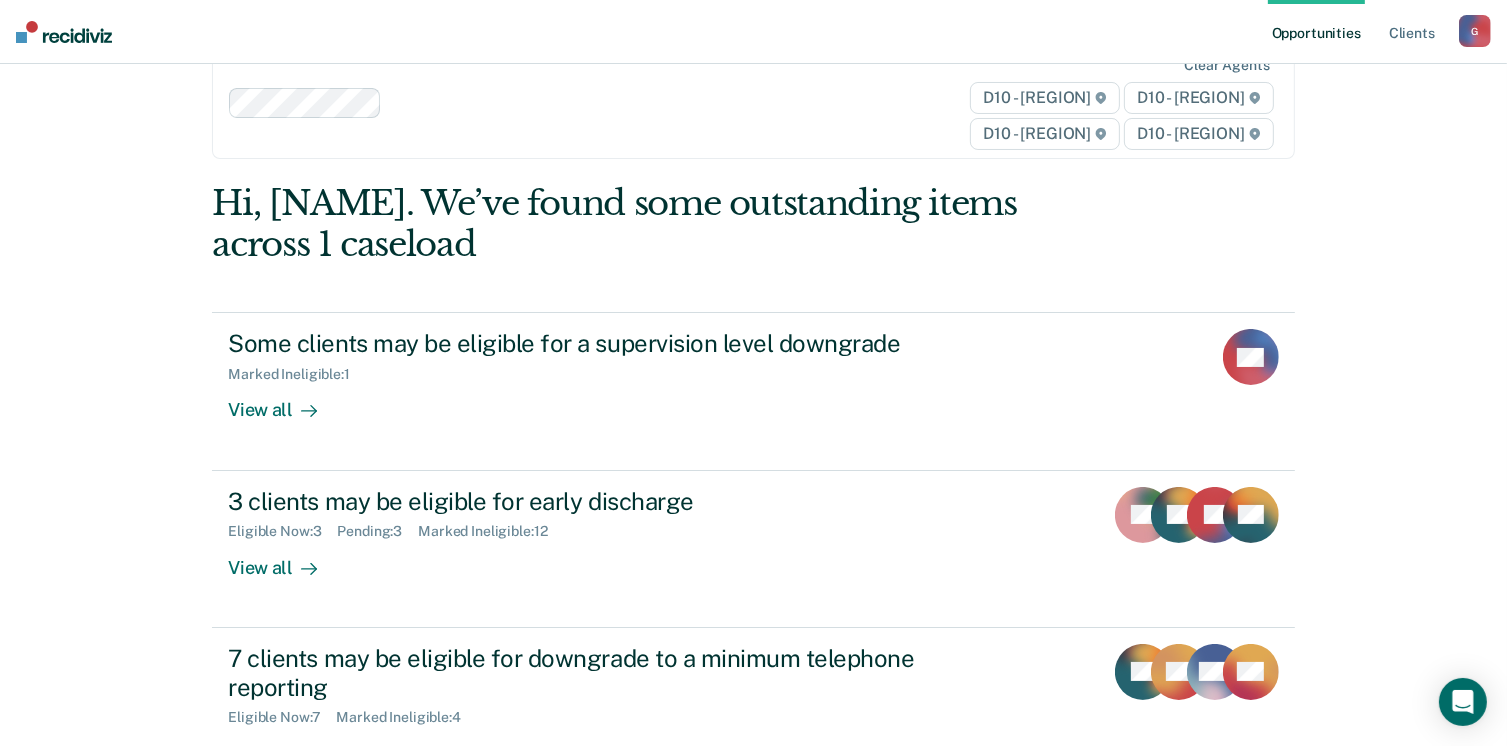 scroll, scrollTop: 0, scrollLeft: 0, axis: both 